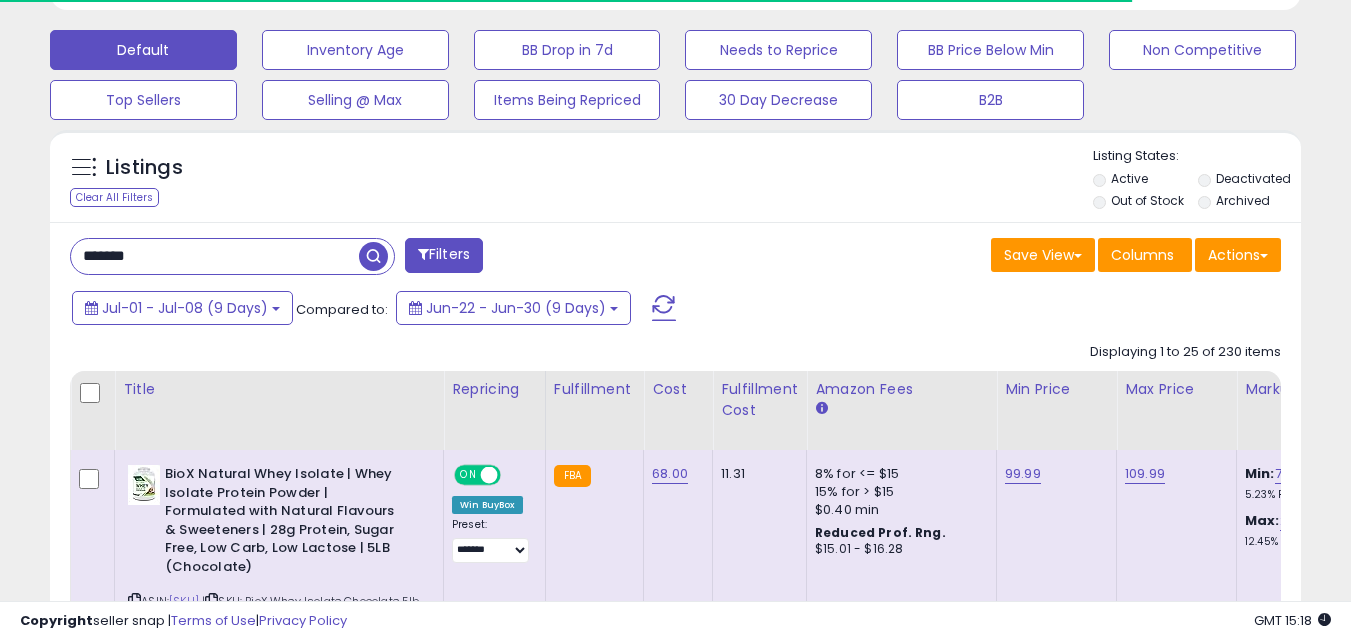 scroll, scrollTop: 600, scrollLeft: 0, axis: vertical 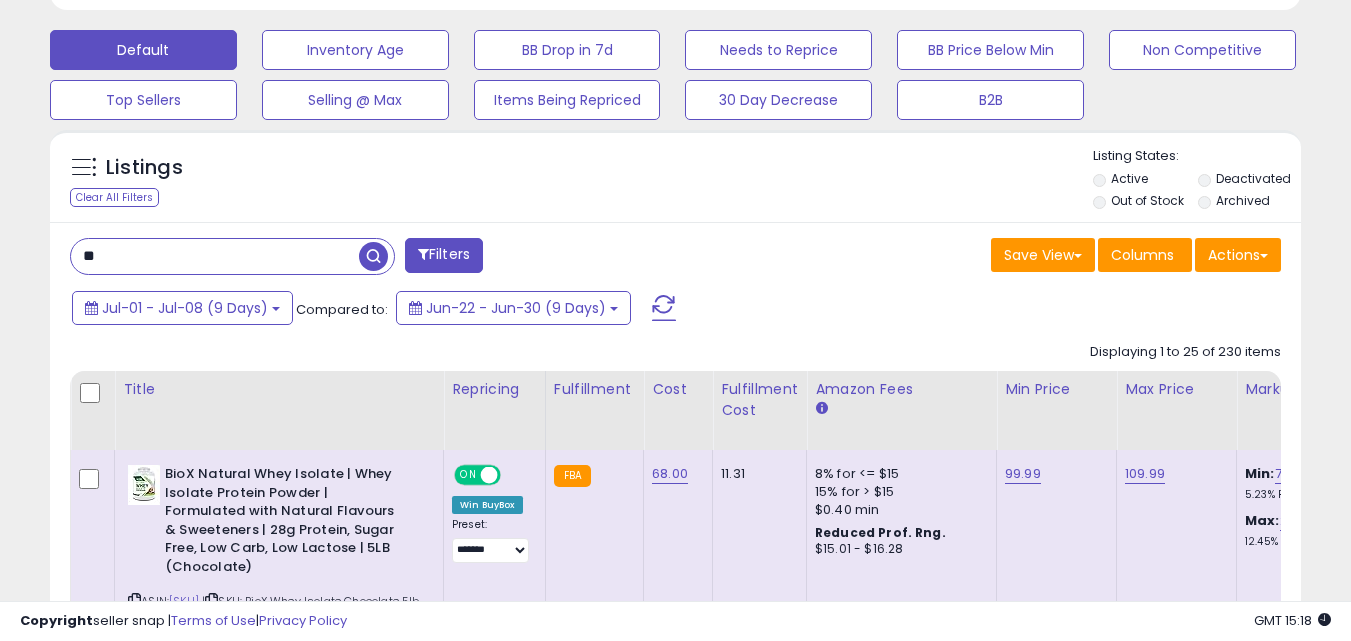 type on "*" 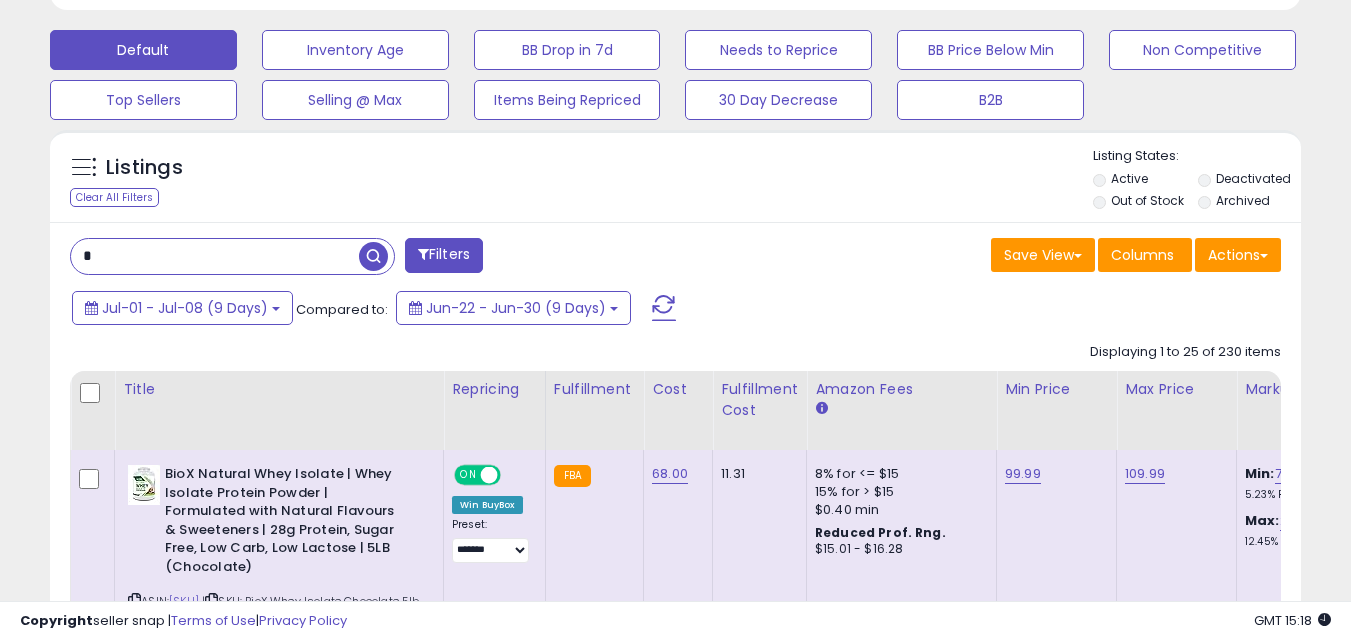 type 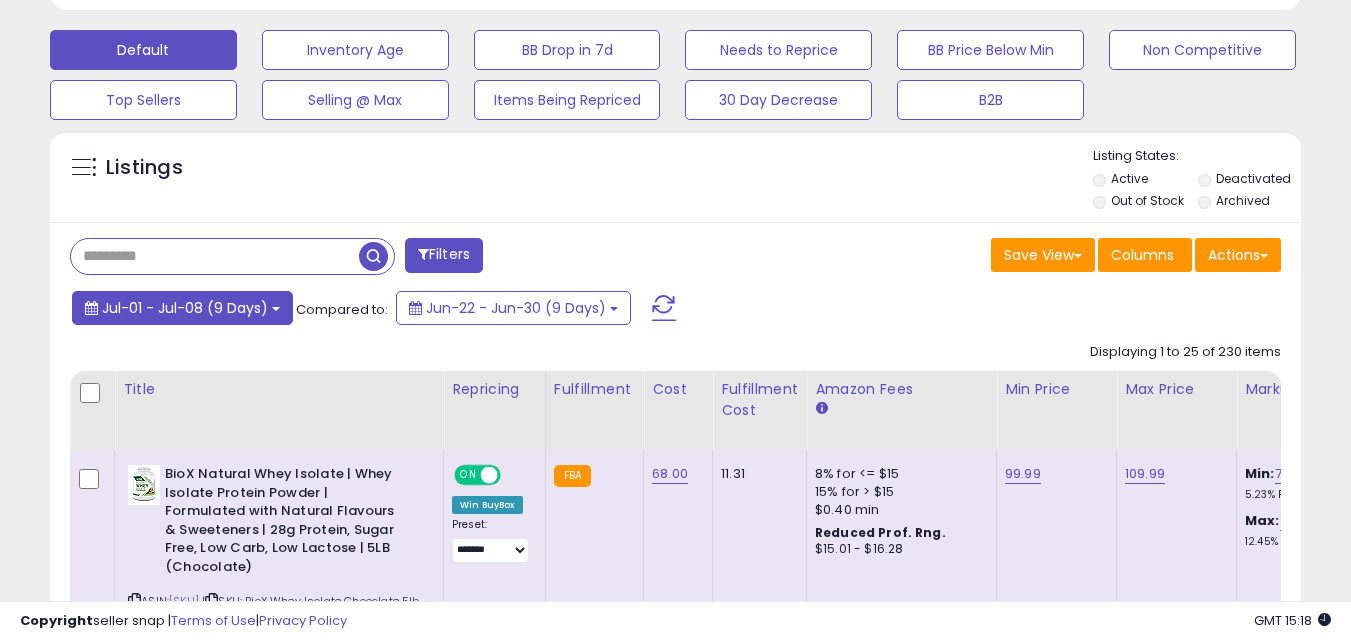 click on "Jul-01 - Jul-08 (9 Days)" at bounding box center (182, 308) 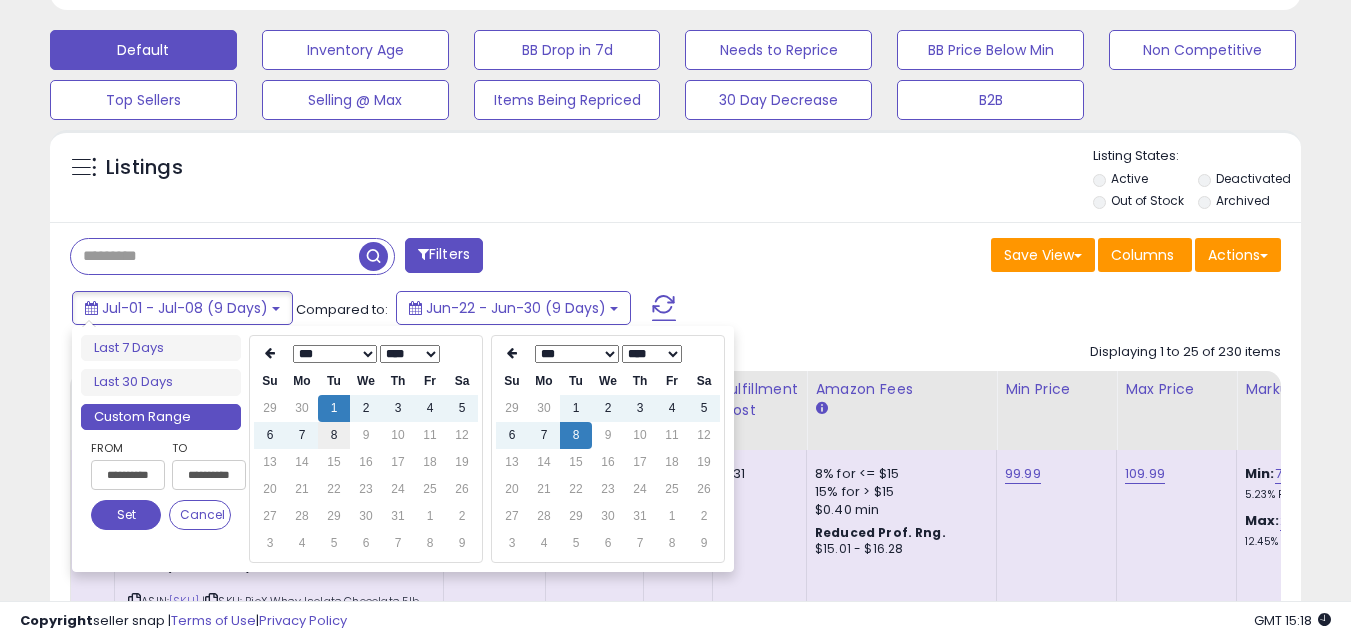 click on "8" at bounding box center (334, 435) 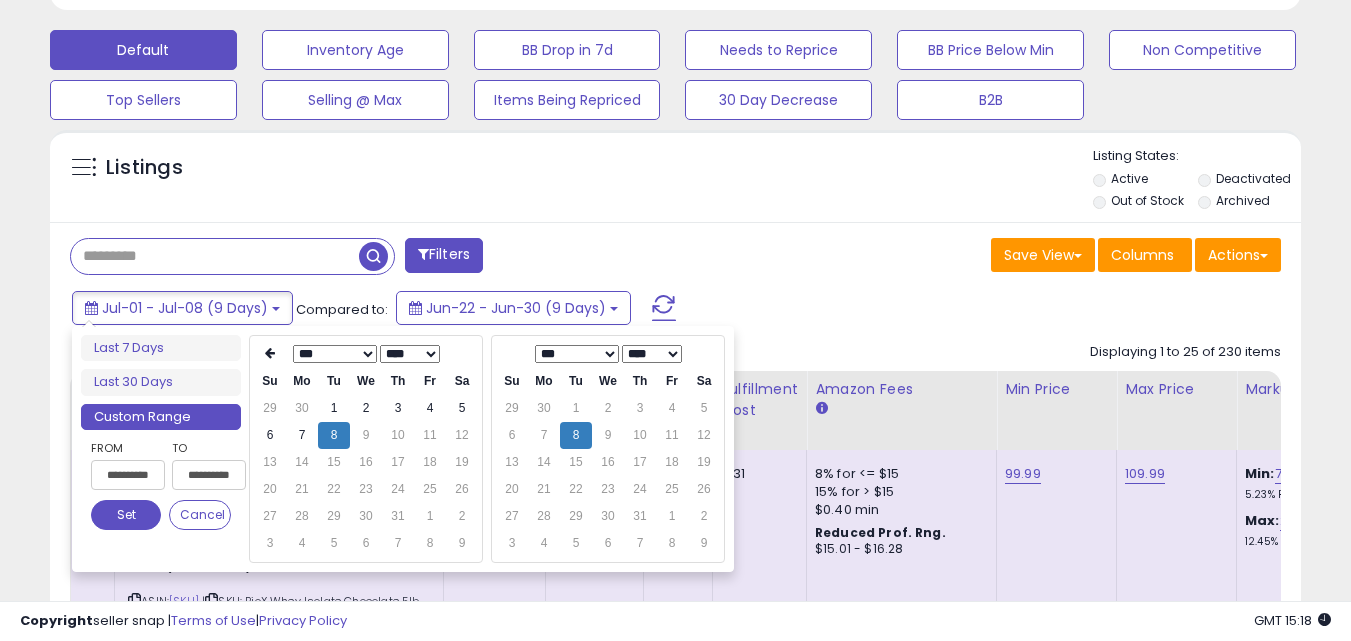 click on "Set" at bounding box center [126, 515] 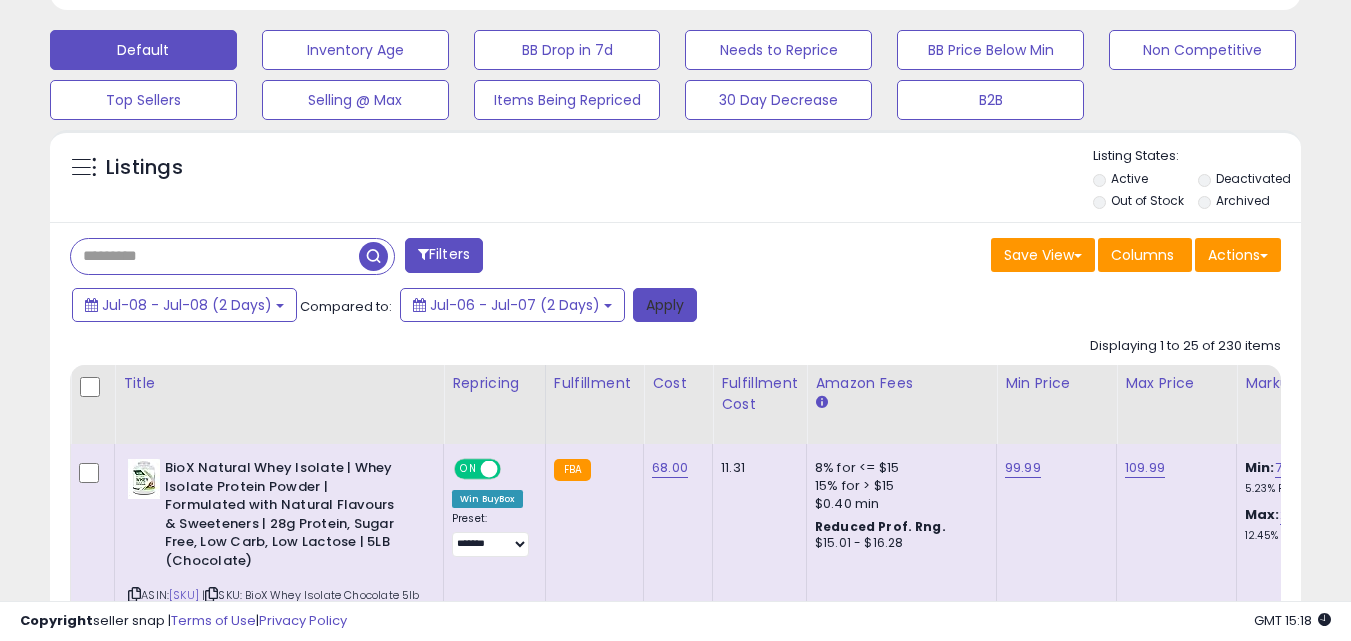 click on "Apply" at bounding box center (665, 305) 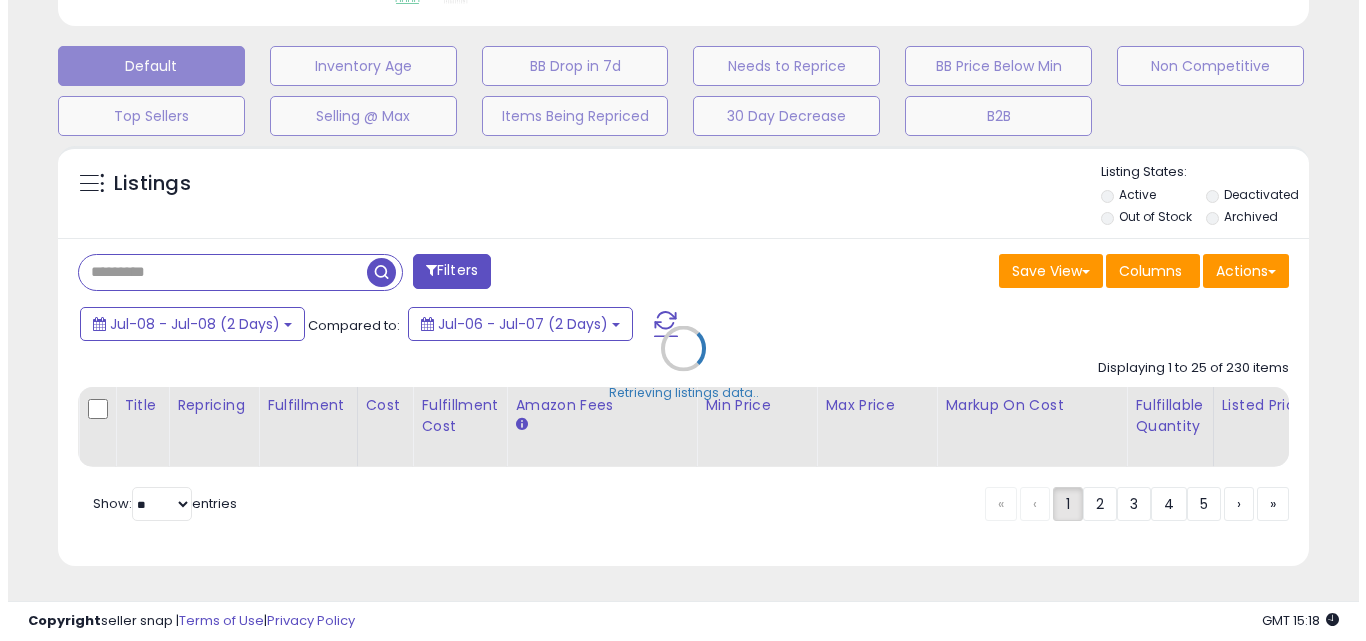 scroll, scrollTop: 599, scrollLeft: 0, axis: vertical 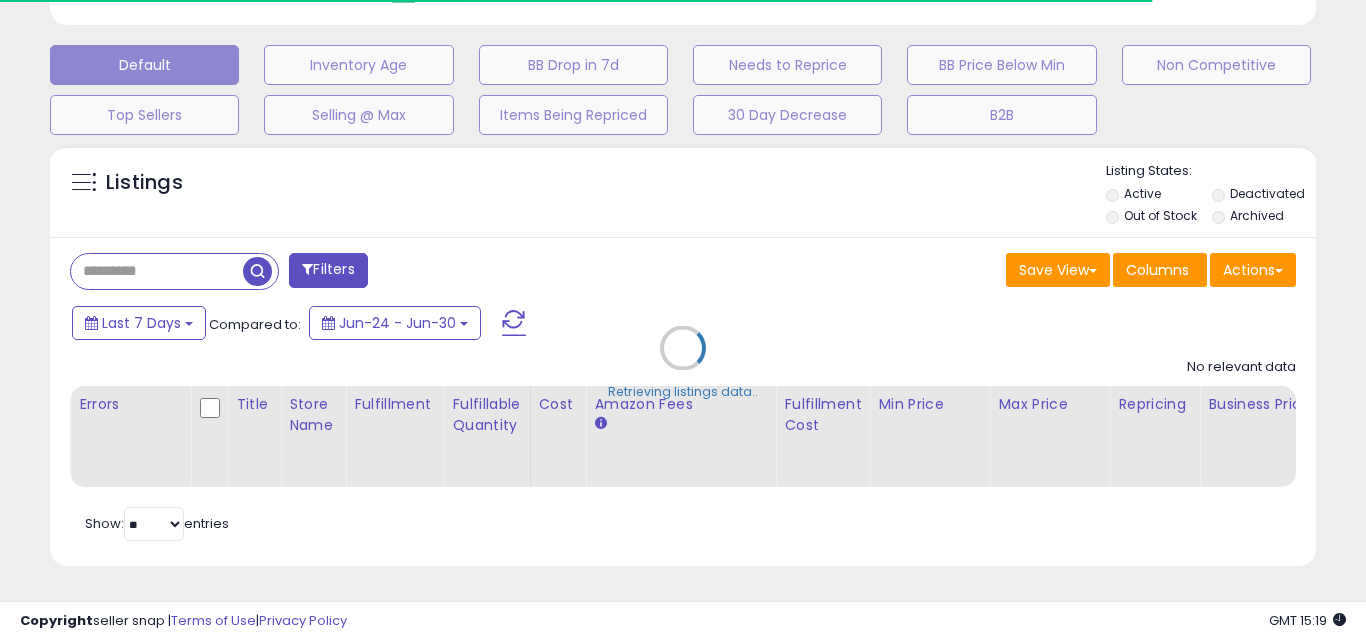 click on "Retrieving listings data.." at bounding box center [683, 363] 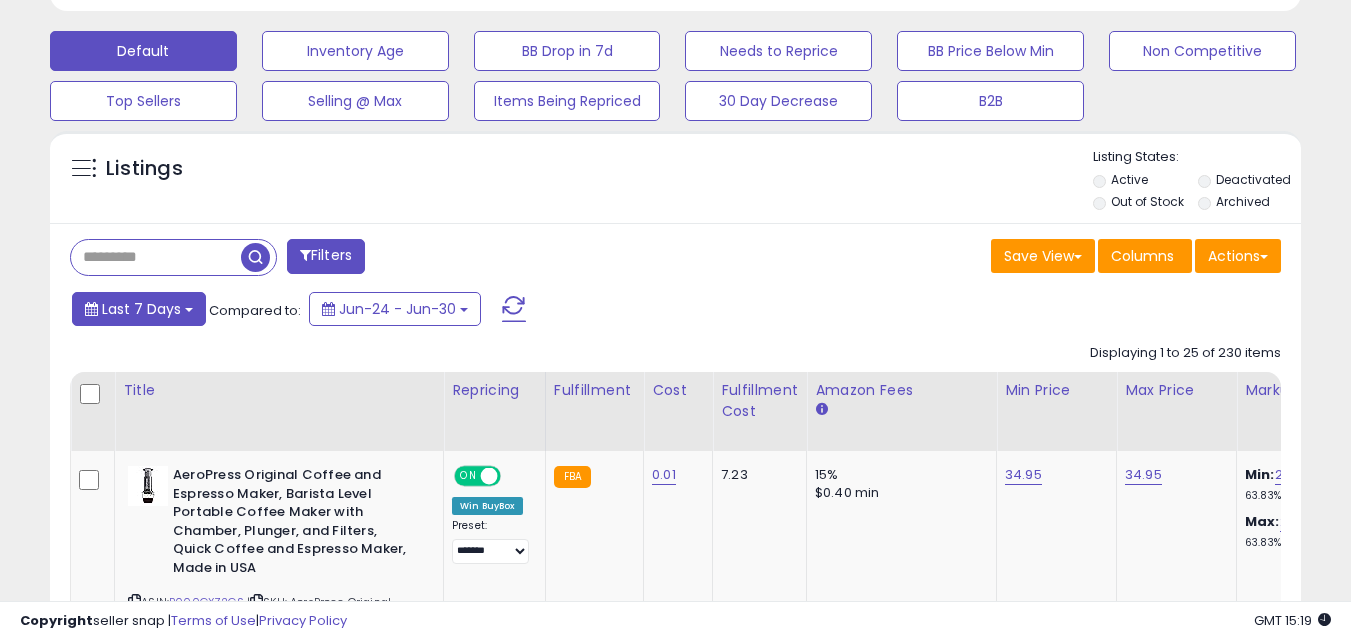 click on "Last 7 Days" at bounding box center [141, 309] 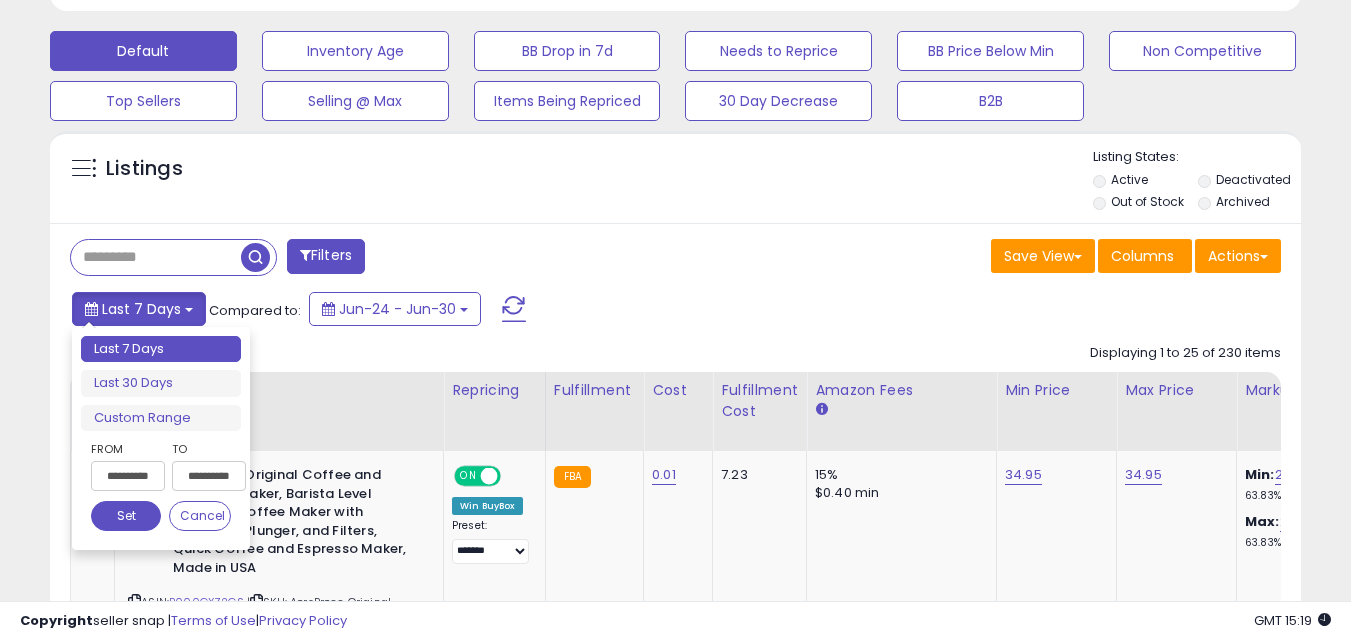 scroll, scrollTop: 999590, scrollLeft: 999276, axis: both 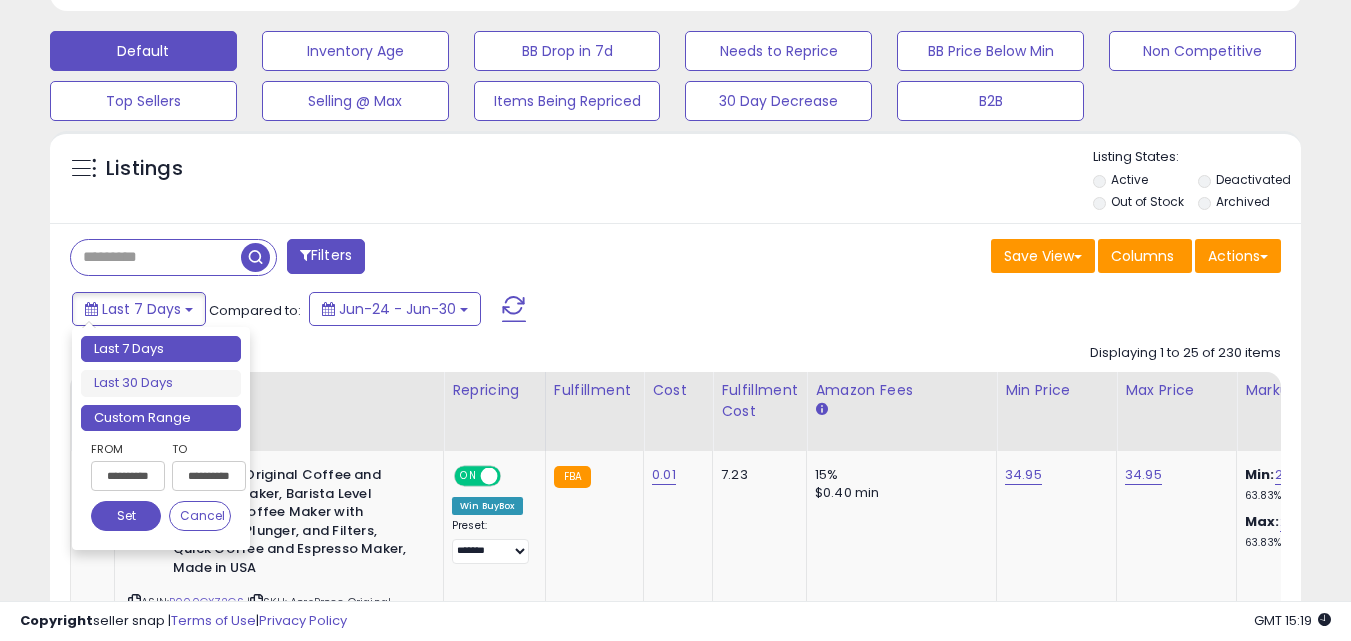 click on "Custom Range" at bounding box center [161, 418] 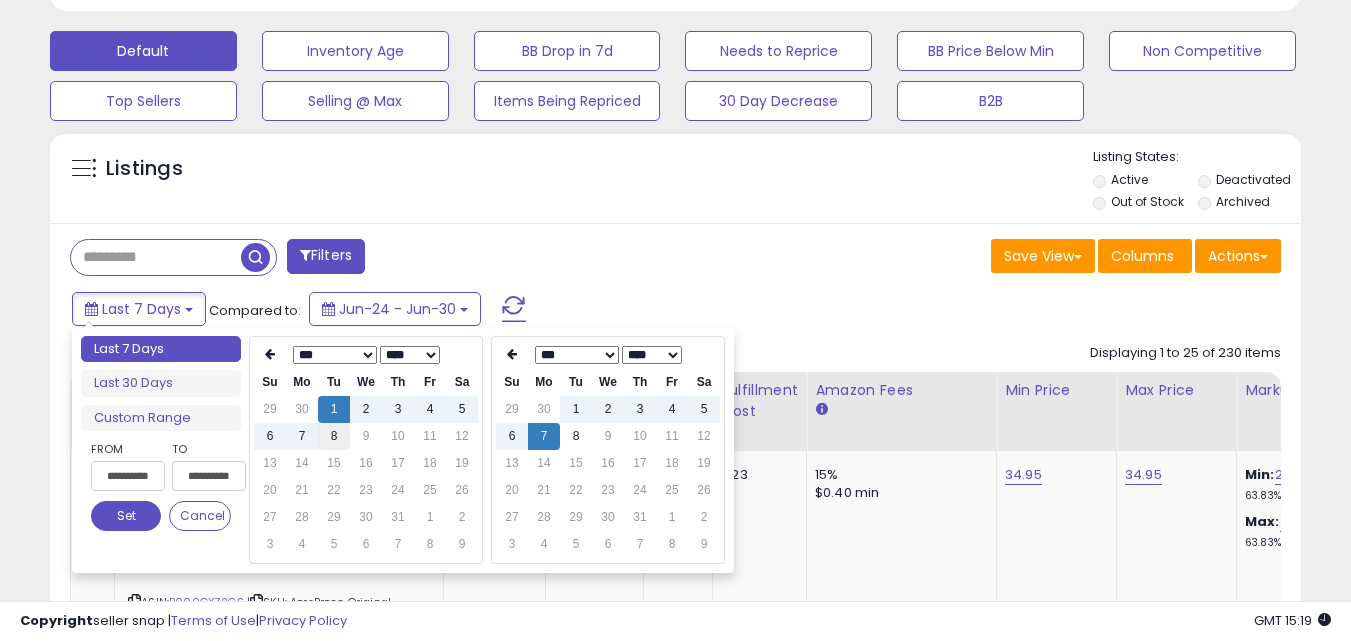 click on "8" at bounding box center [334, 409] 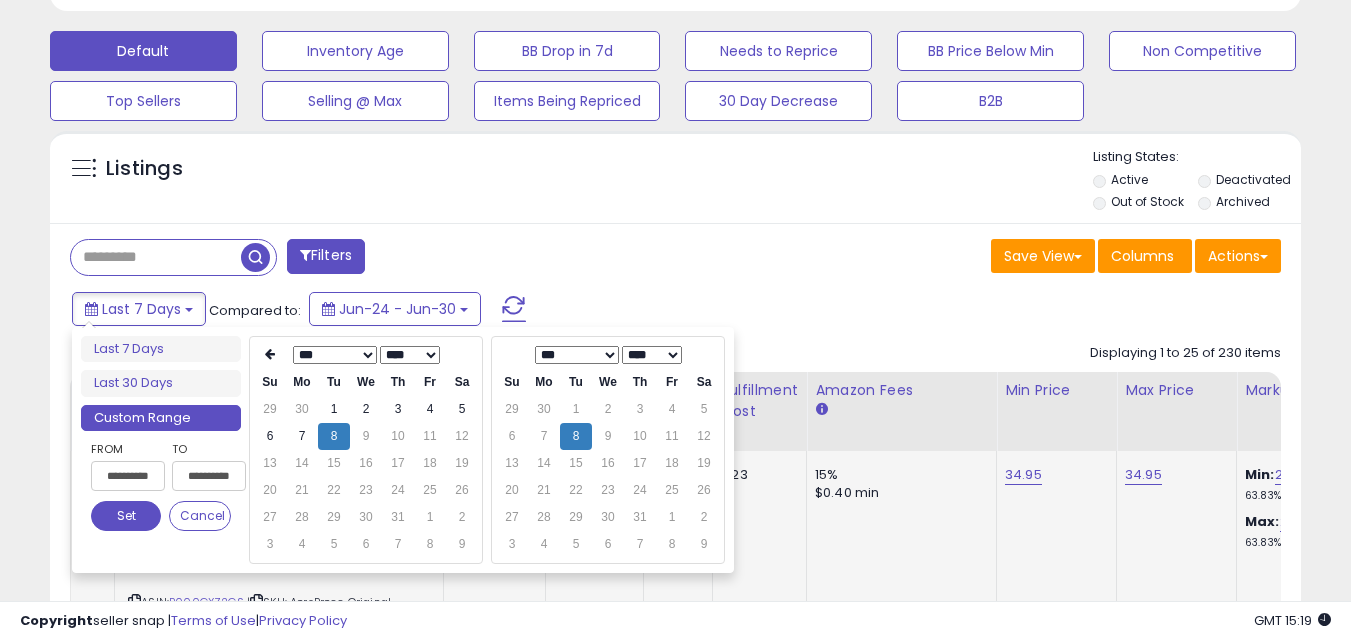click on "Set" at bounding box center (126, 516) 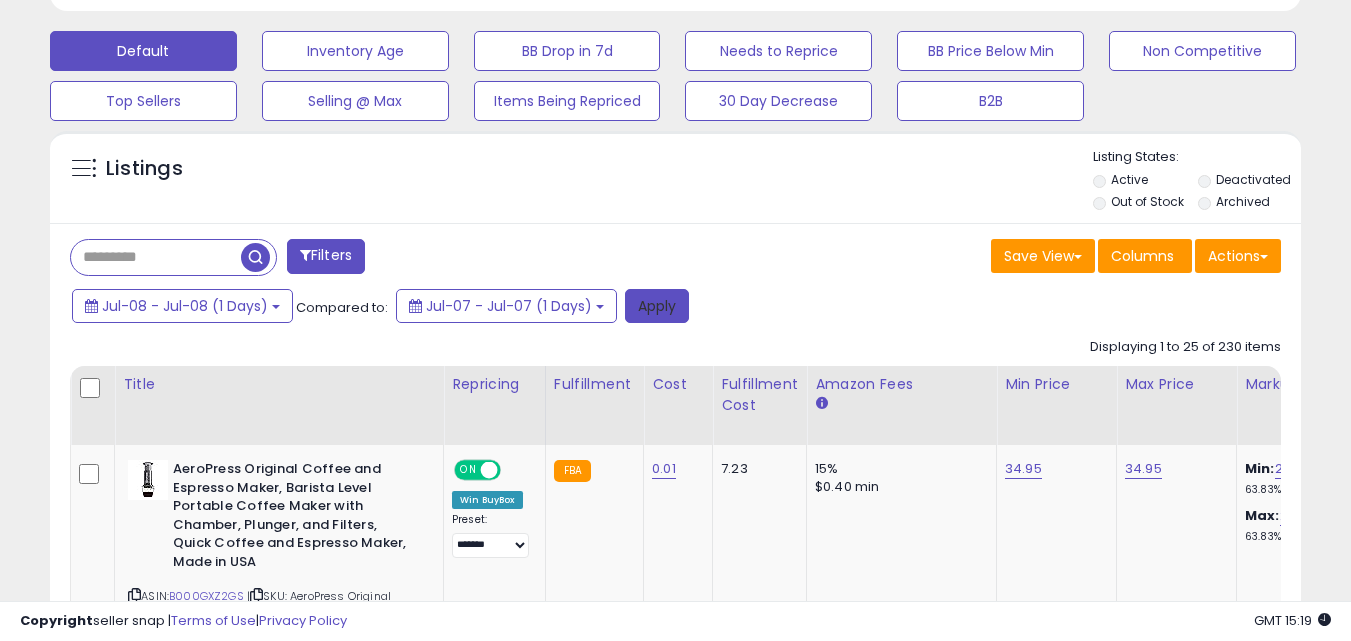 click on "Apply" at bounding box center (657, 306) 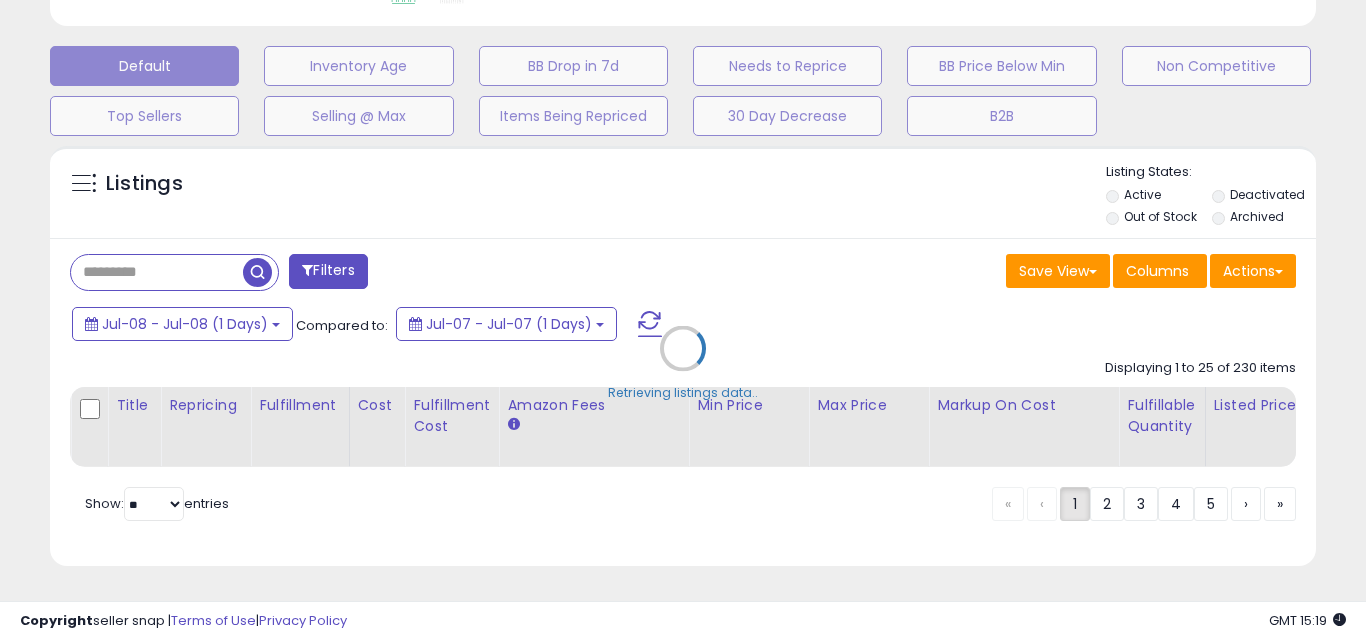 scroll, scrollTop: 999590, scrollLeft: 999267, axis: both 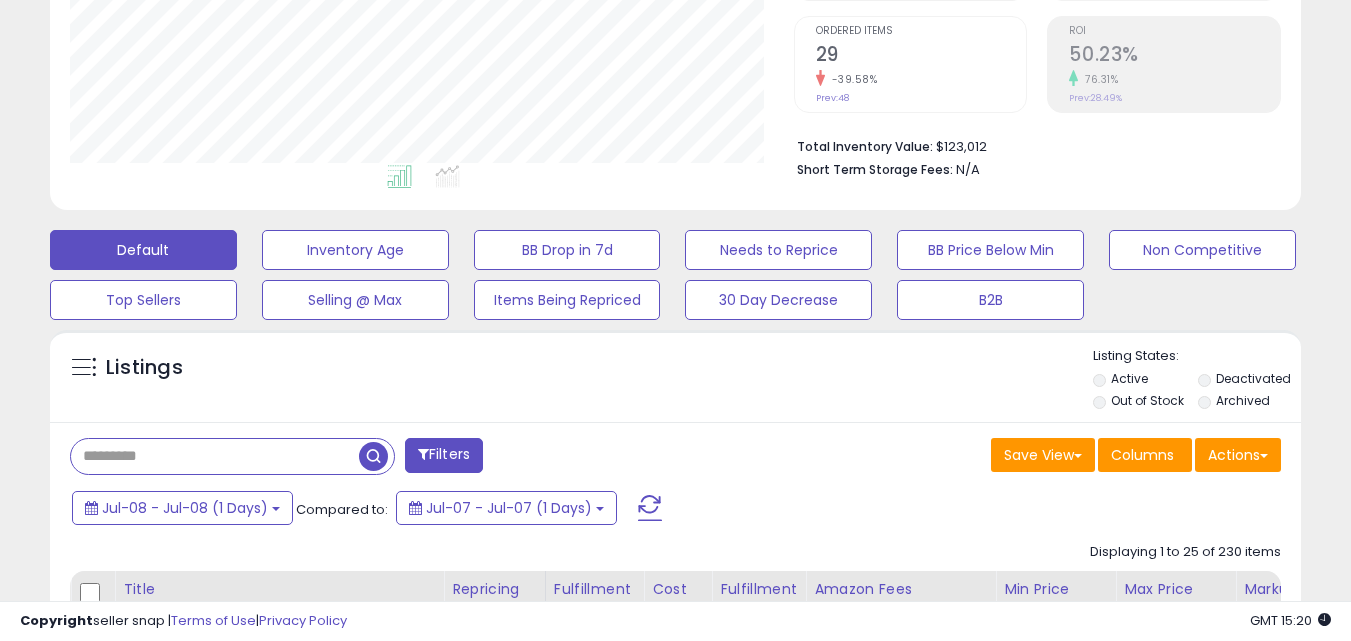 click at bounding box center (215, 456) 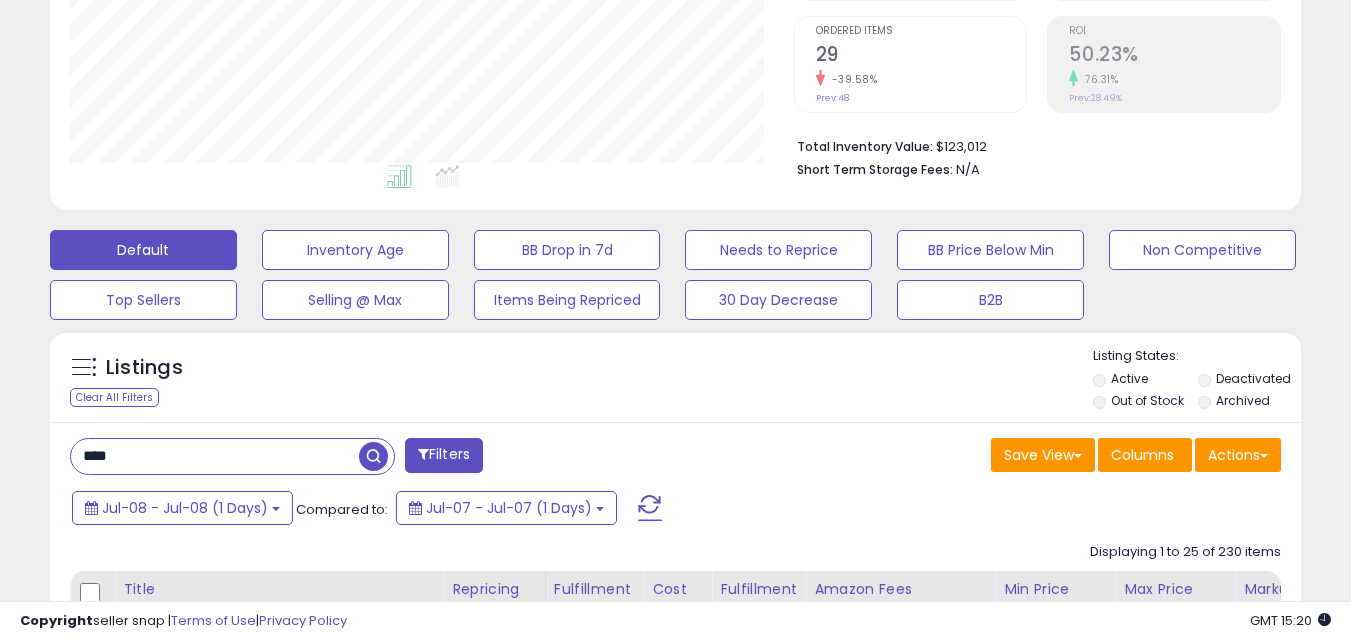 type on "*********" 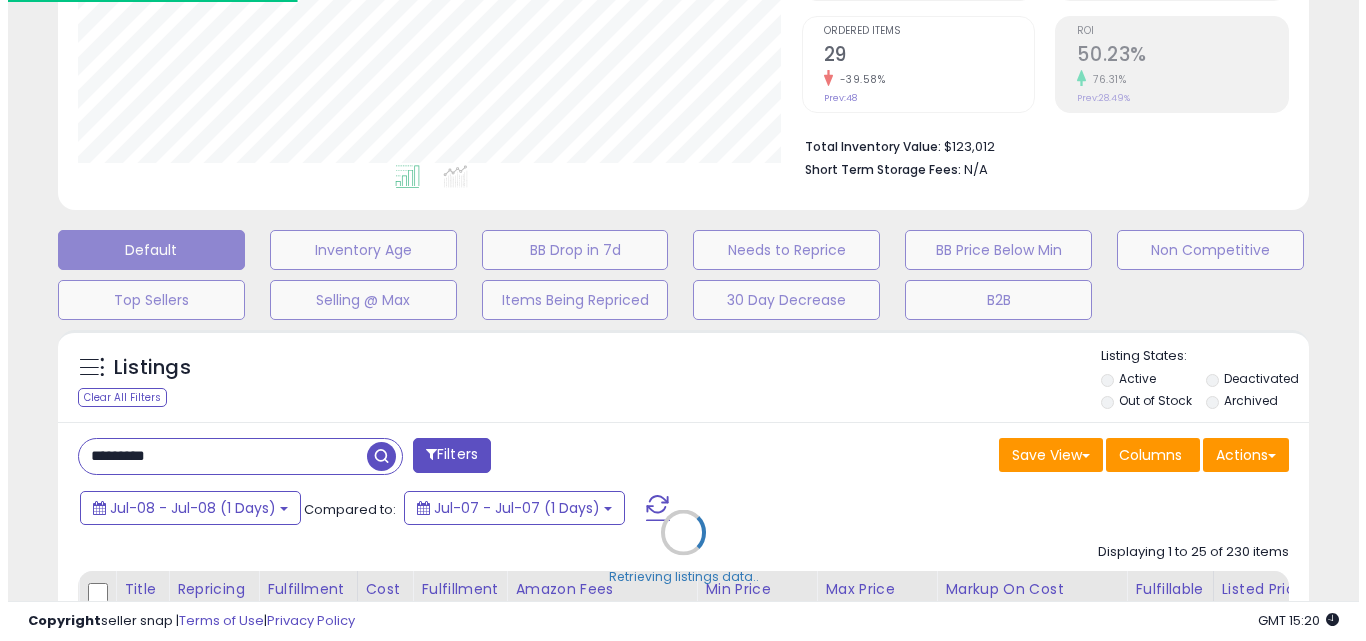scroll, scrollTop: 999590, scrollLeft: 999267, axis: both 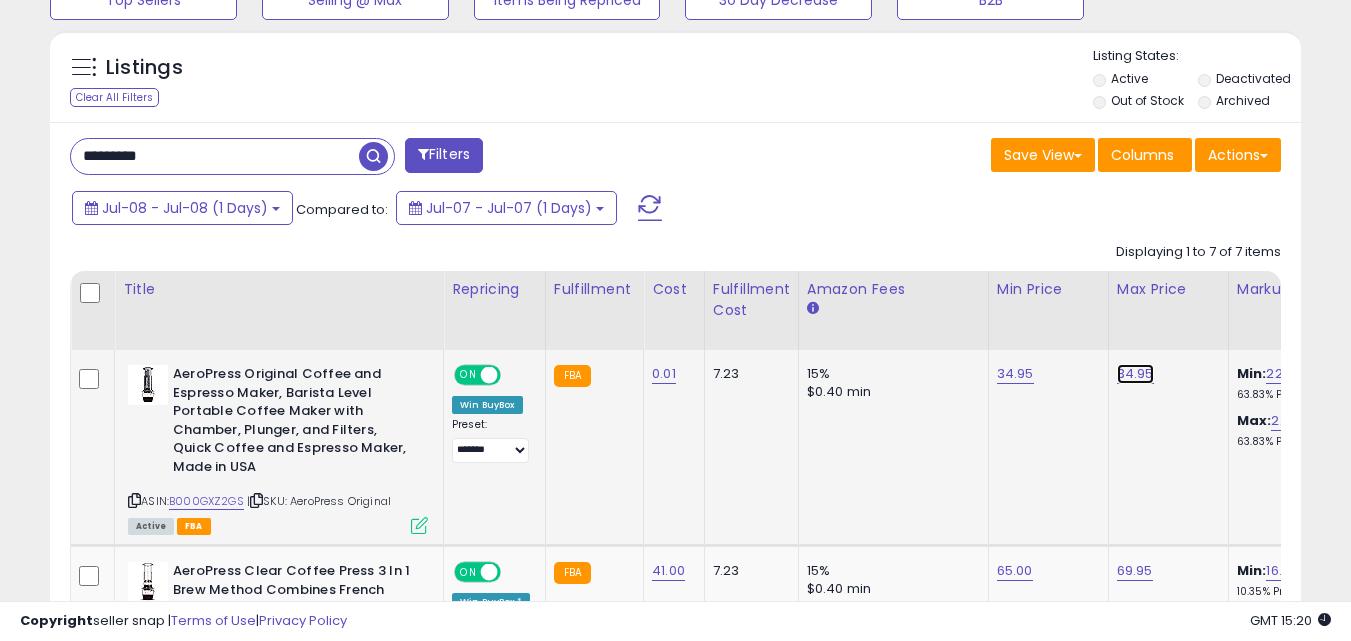 click on "34.95" at bounding box center (1135, 374) 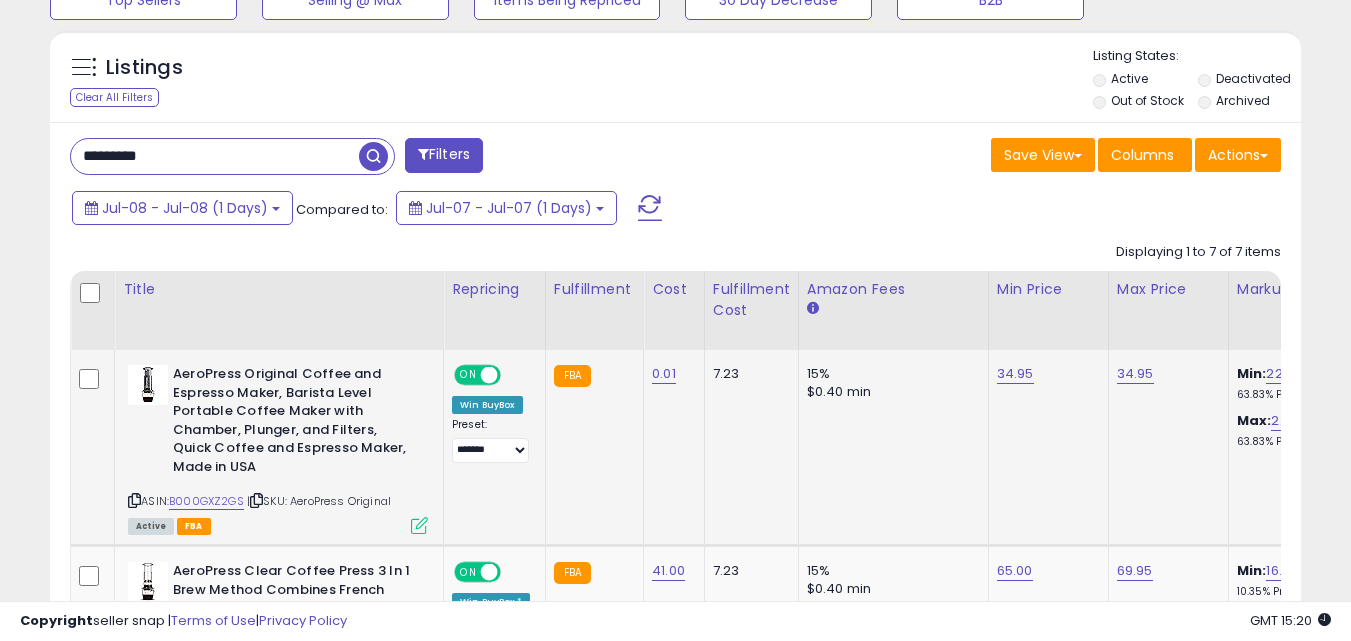 scroll, scrollTop: 0, scrollLeft: 45, axis: horizontal 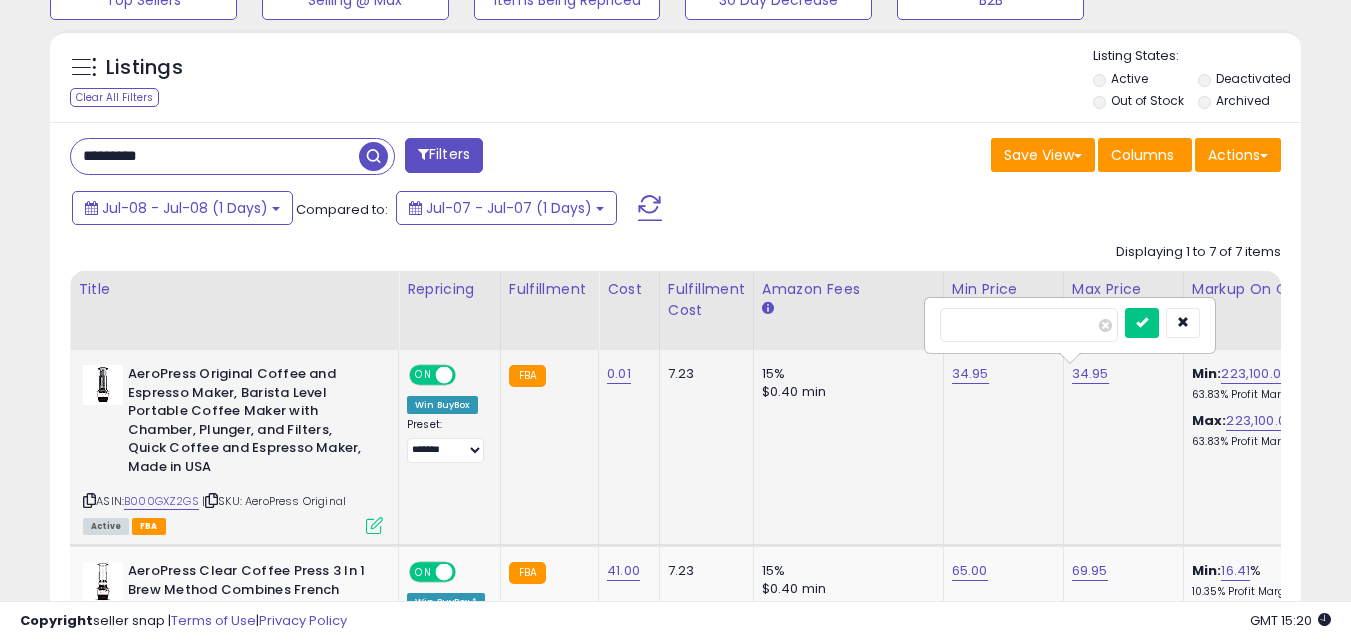 click on "*****" at bounding box center [1029, 325] 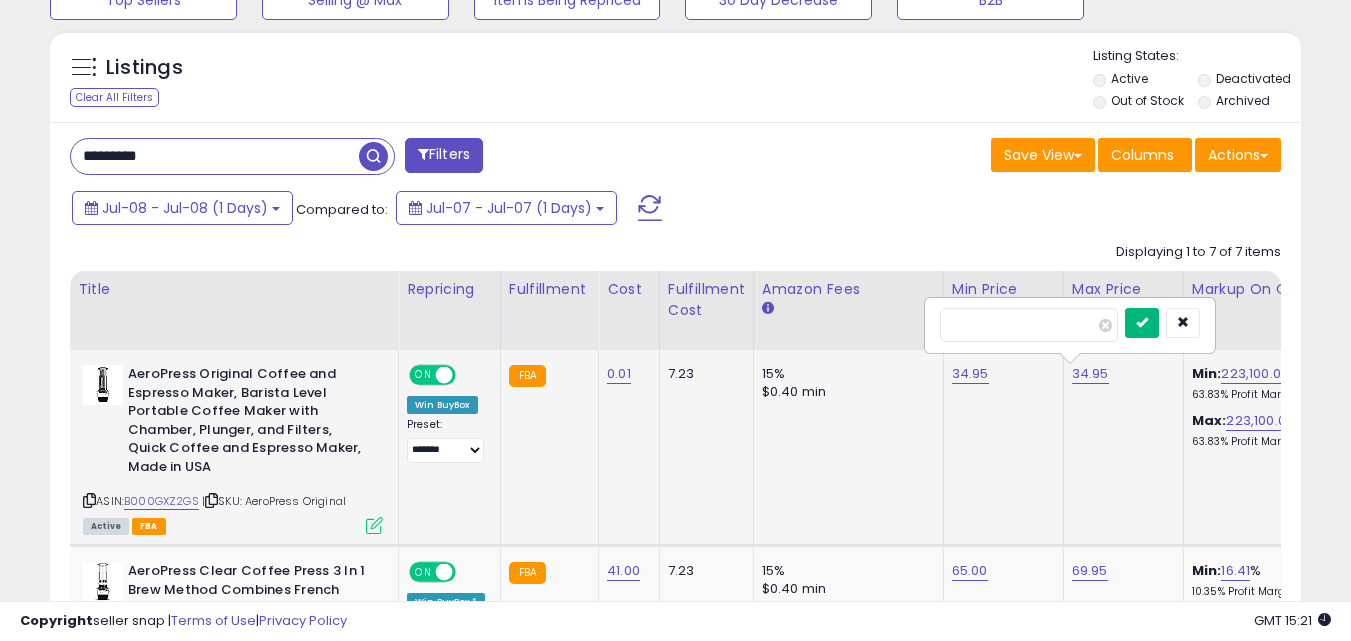type on "*****" 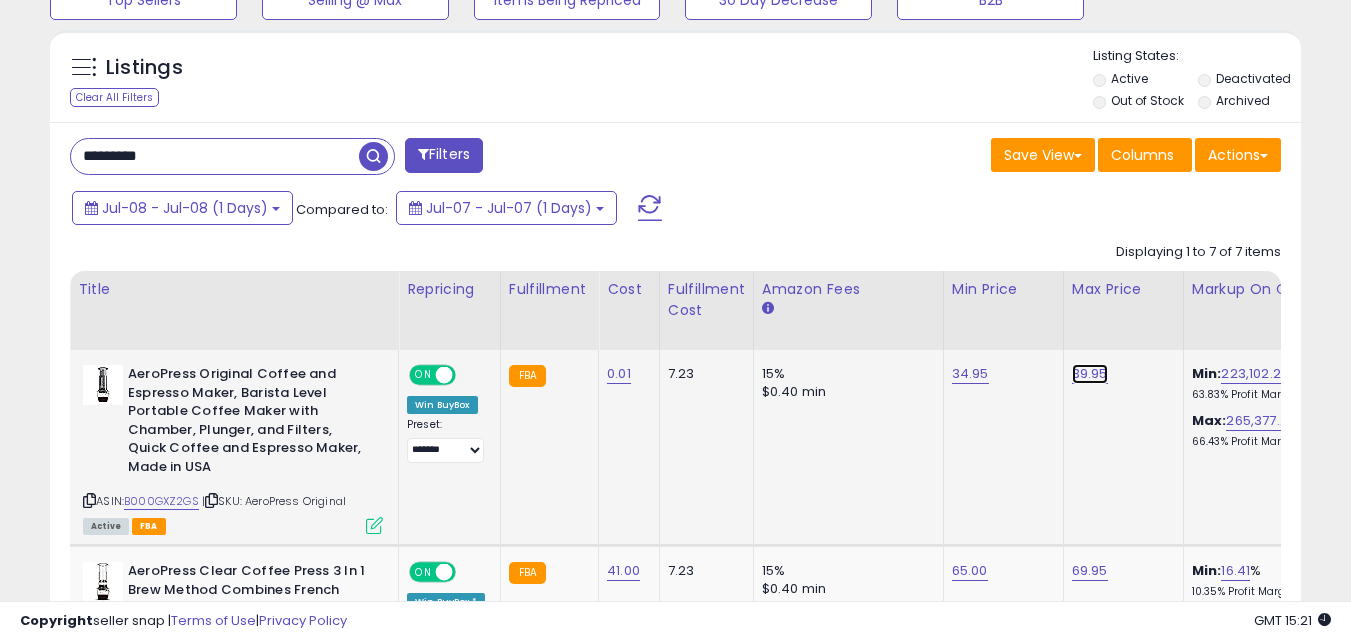 click on "39.95" at bounding box center (1090, 374) 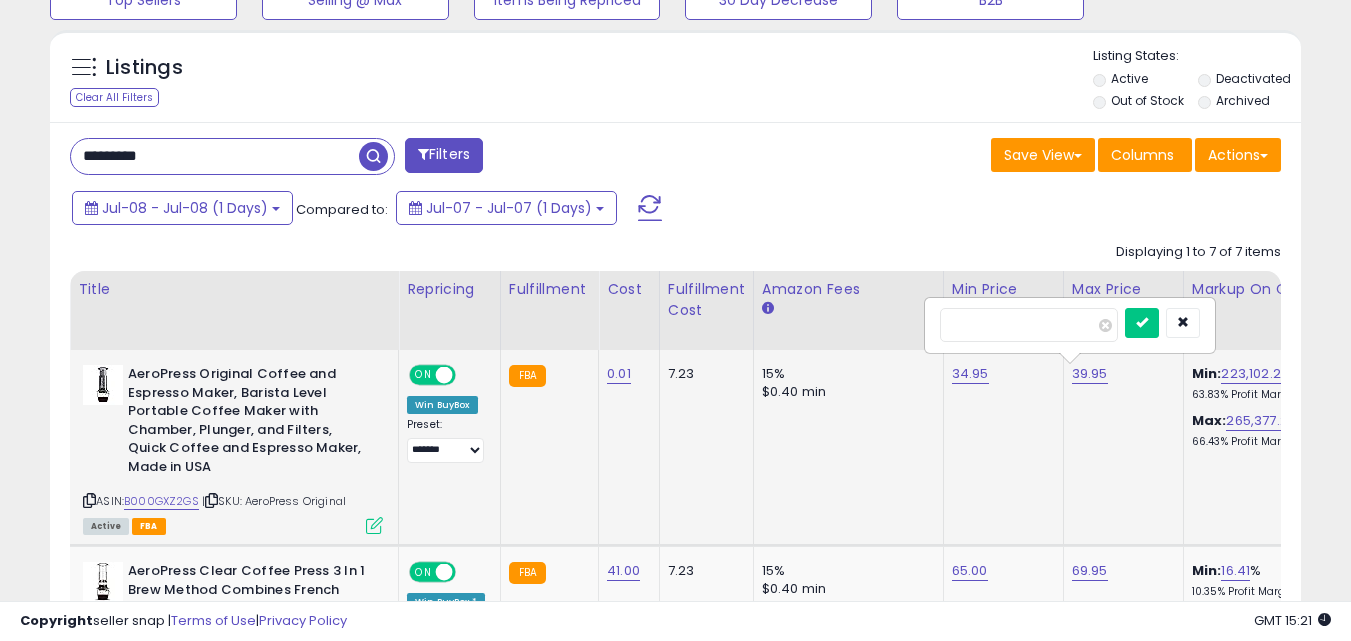 click on "*****" at bounding box center [1029, 325] 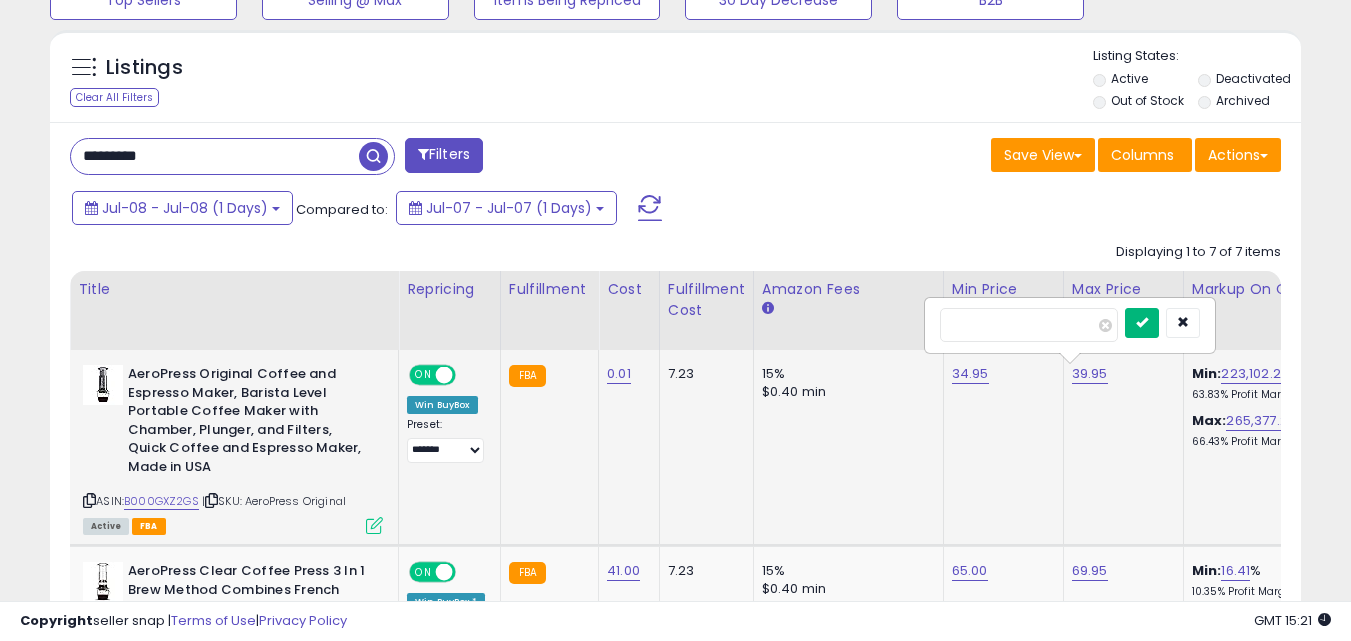 click at bounding box center [1142, 322] 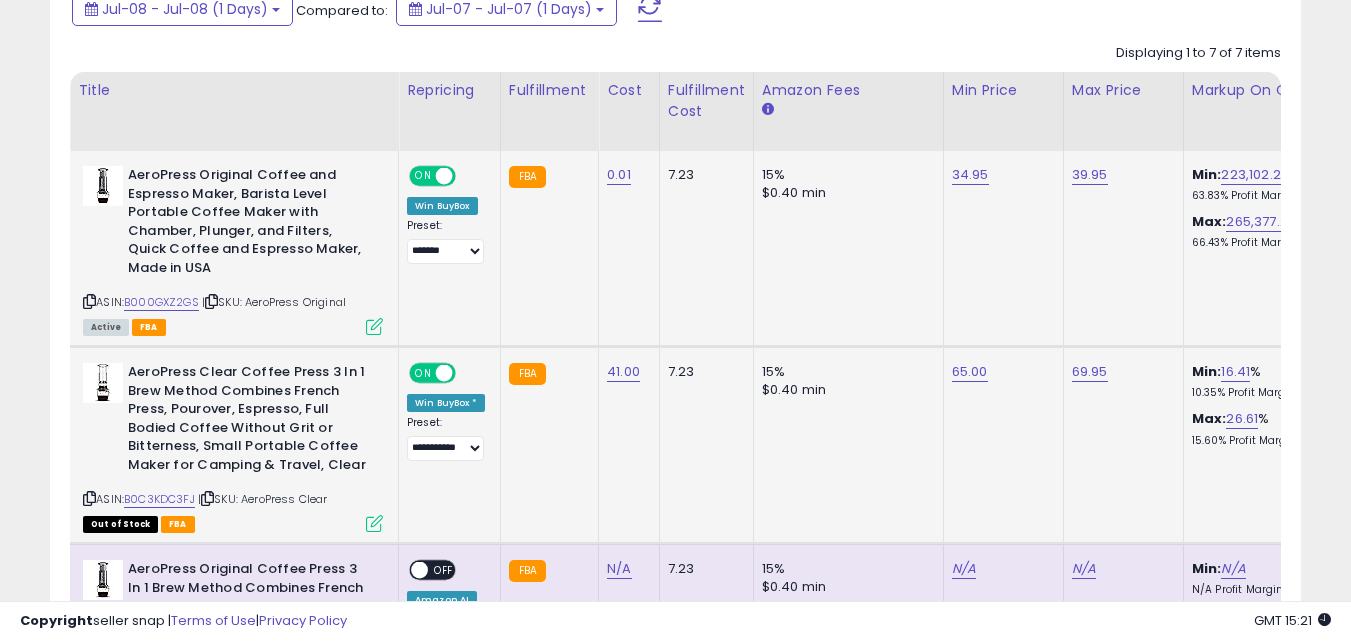 scroll, scrollTop: 900, scrollLeft: 0, axis: vertical 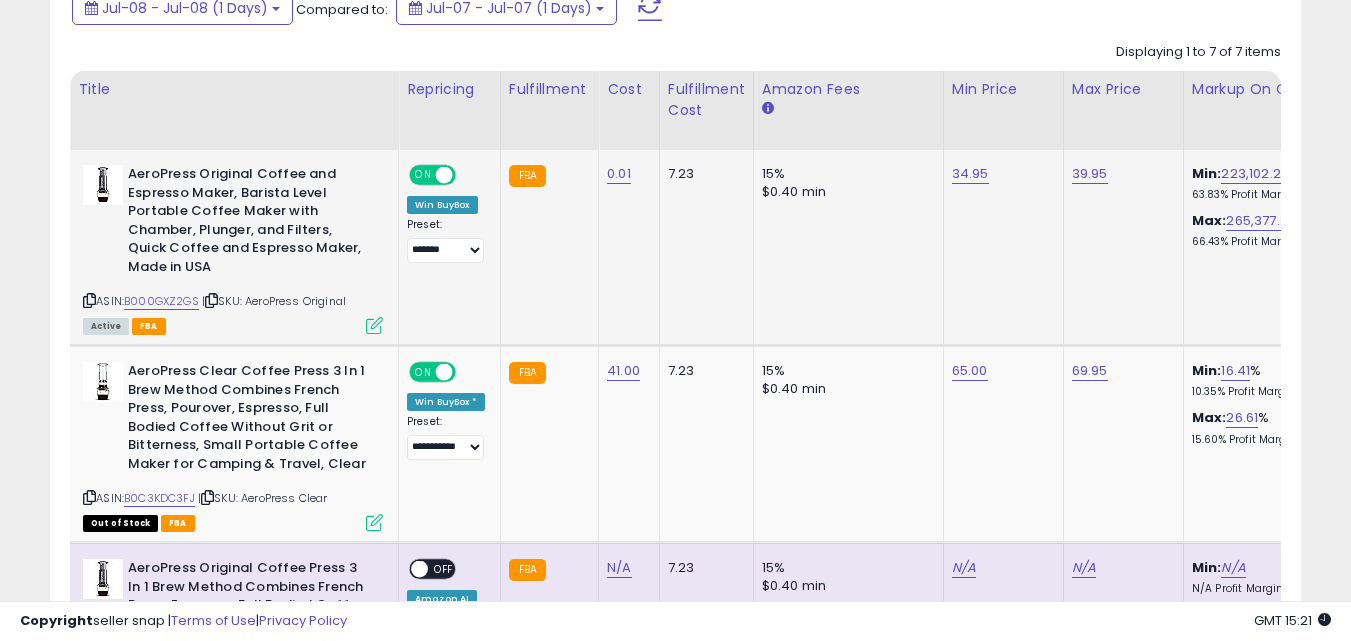 click on "ASIN:  B000GXZ2GS    |   SKU: AeroPress Original Active FBA" at bounding box center [233, 248] 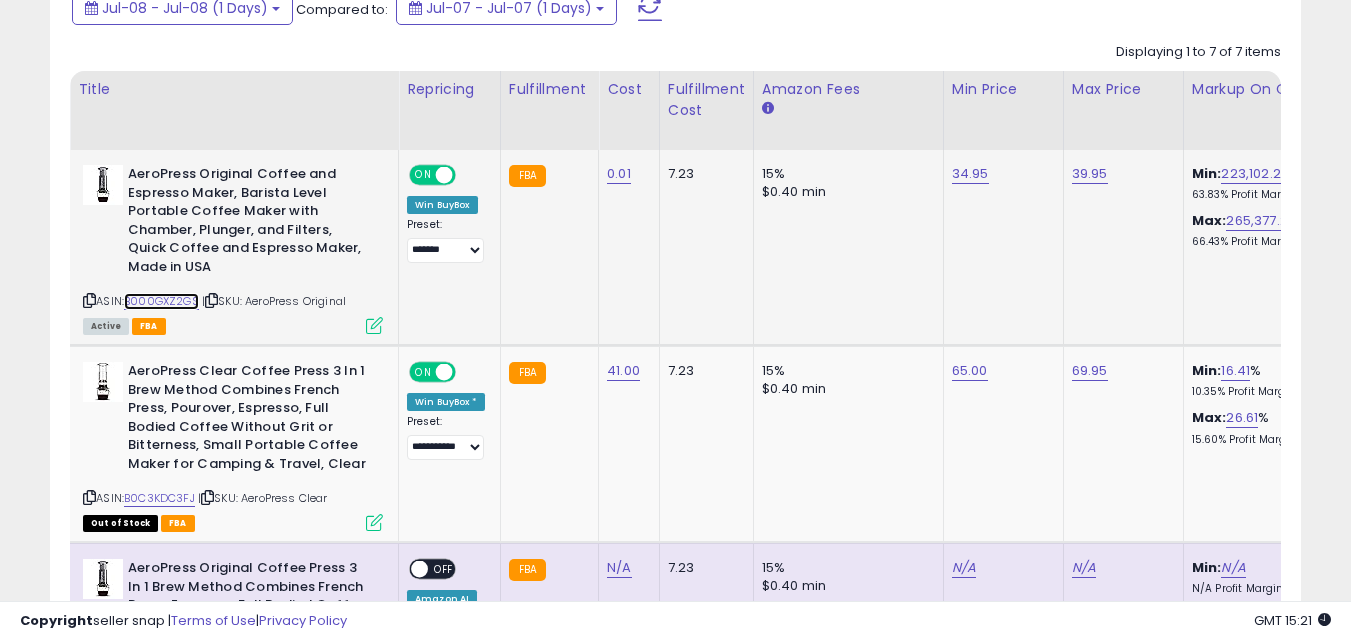 click on "B000GXZ2GS" at bounding box center (161, 301) 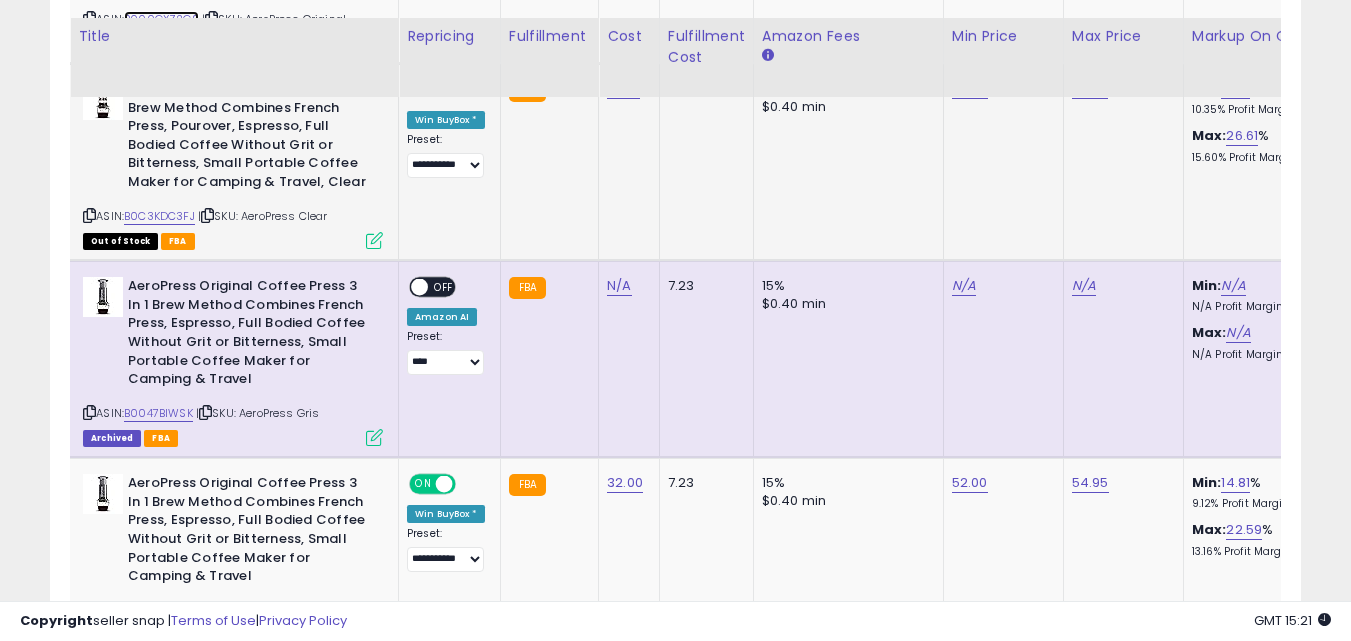 scroll, scrollTop: 1200, scrollLeft: 0, axis: vertical 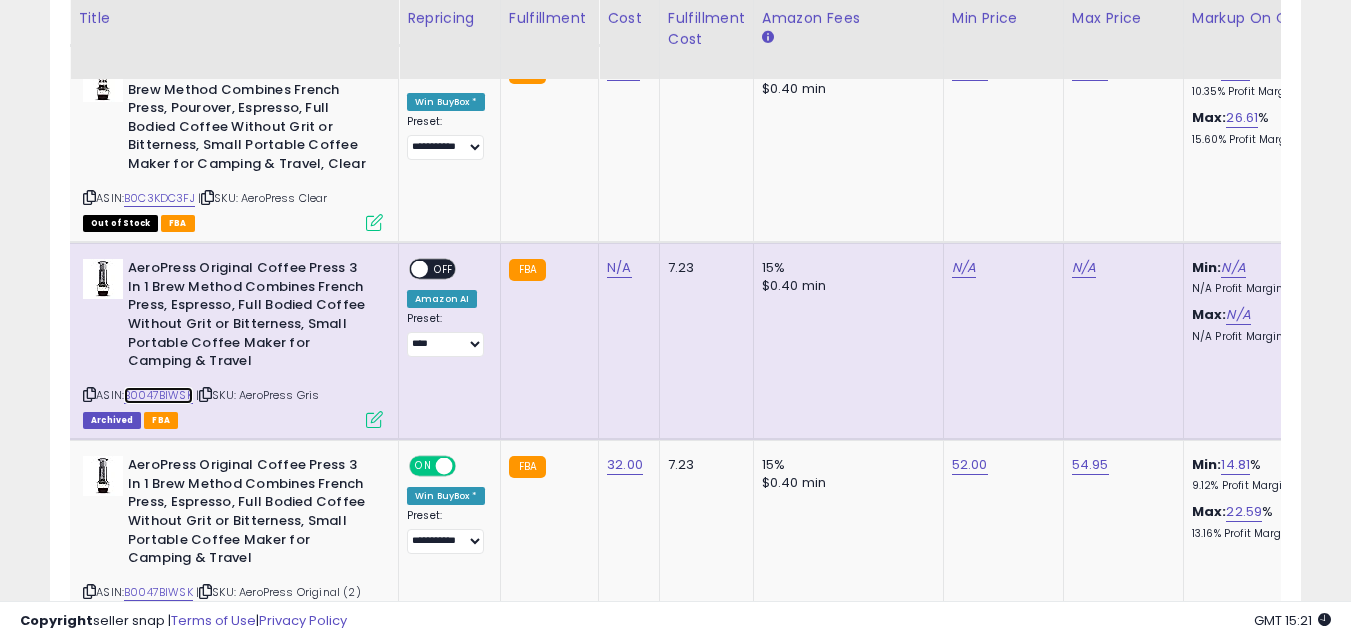 click on "B0047BIWSK" at bounding box center (158, 395) 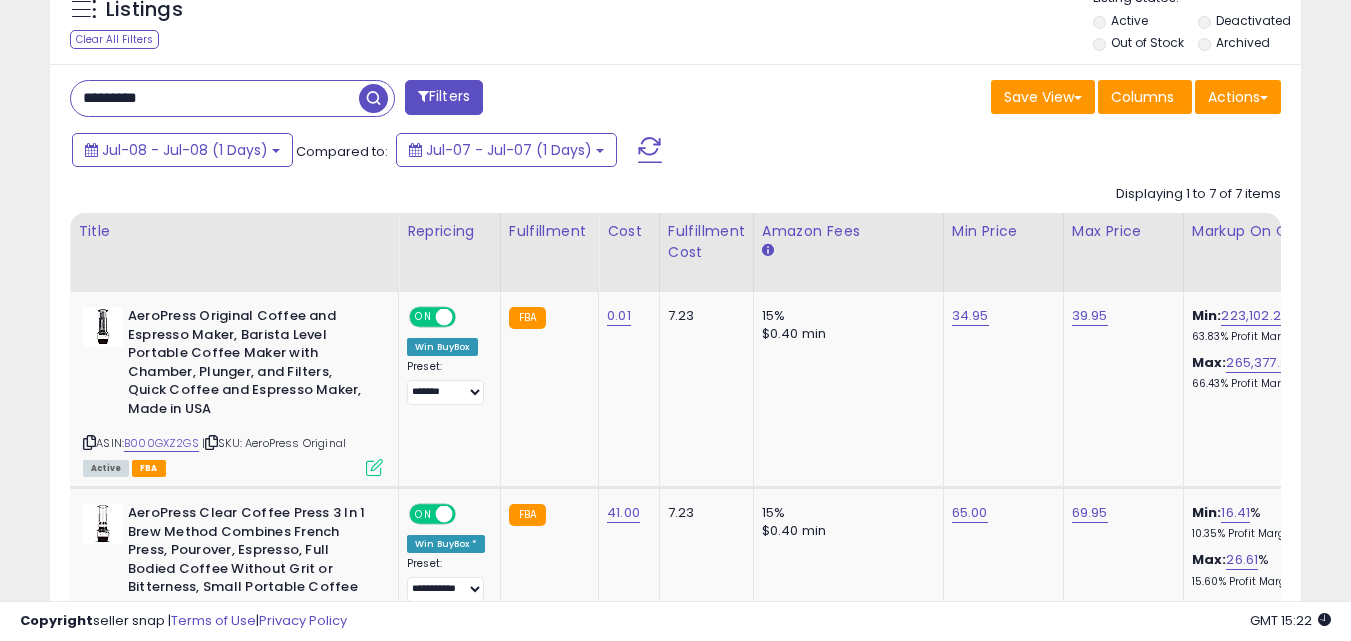 scroll, scrollTop: 700, scrollLeft: 0, axis: vertical 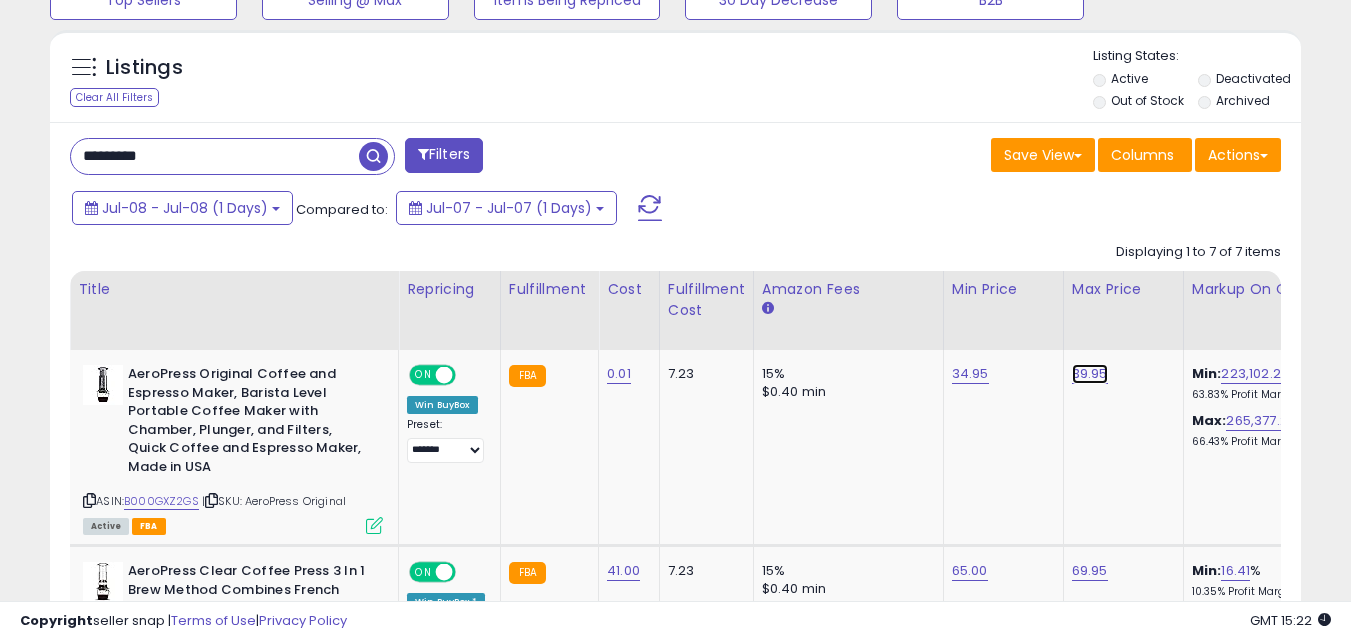 click on "39.95" at bounding box center (1090, 374) 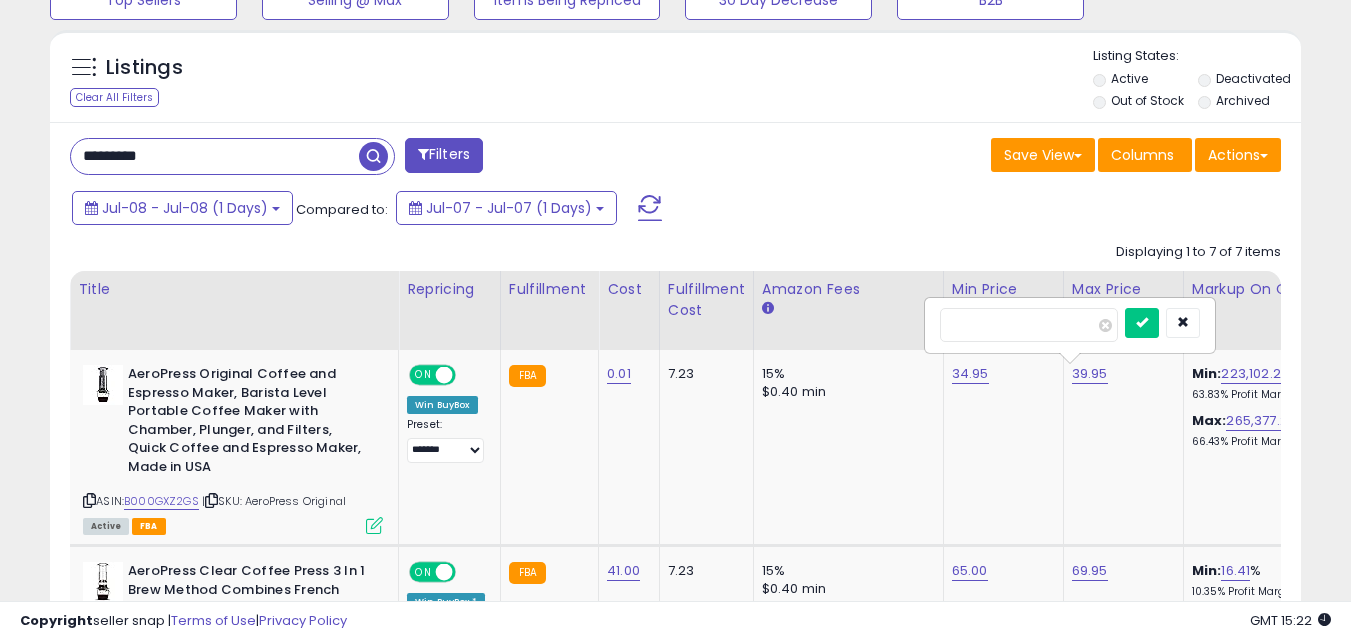 click on "*****" at bounding box center [1029, 325] 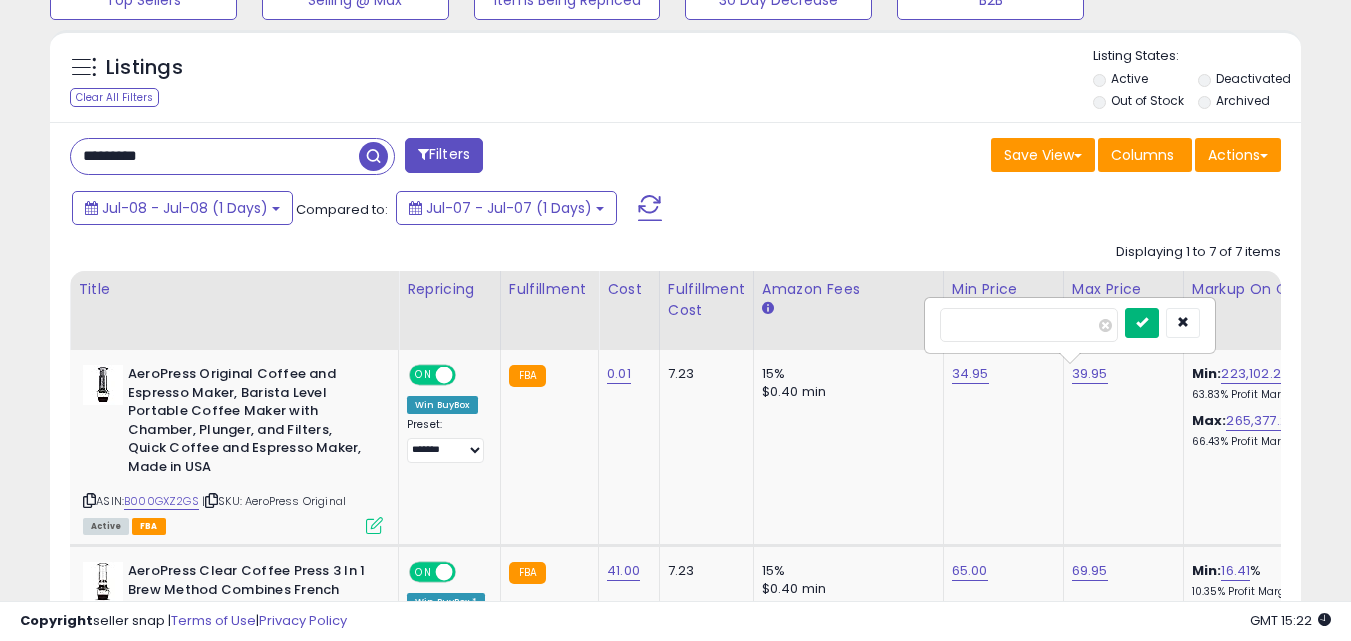 click at bounding box center (1142, 323) 